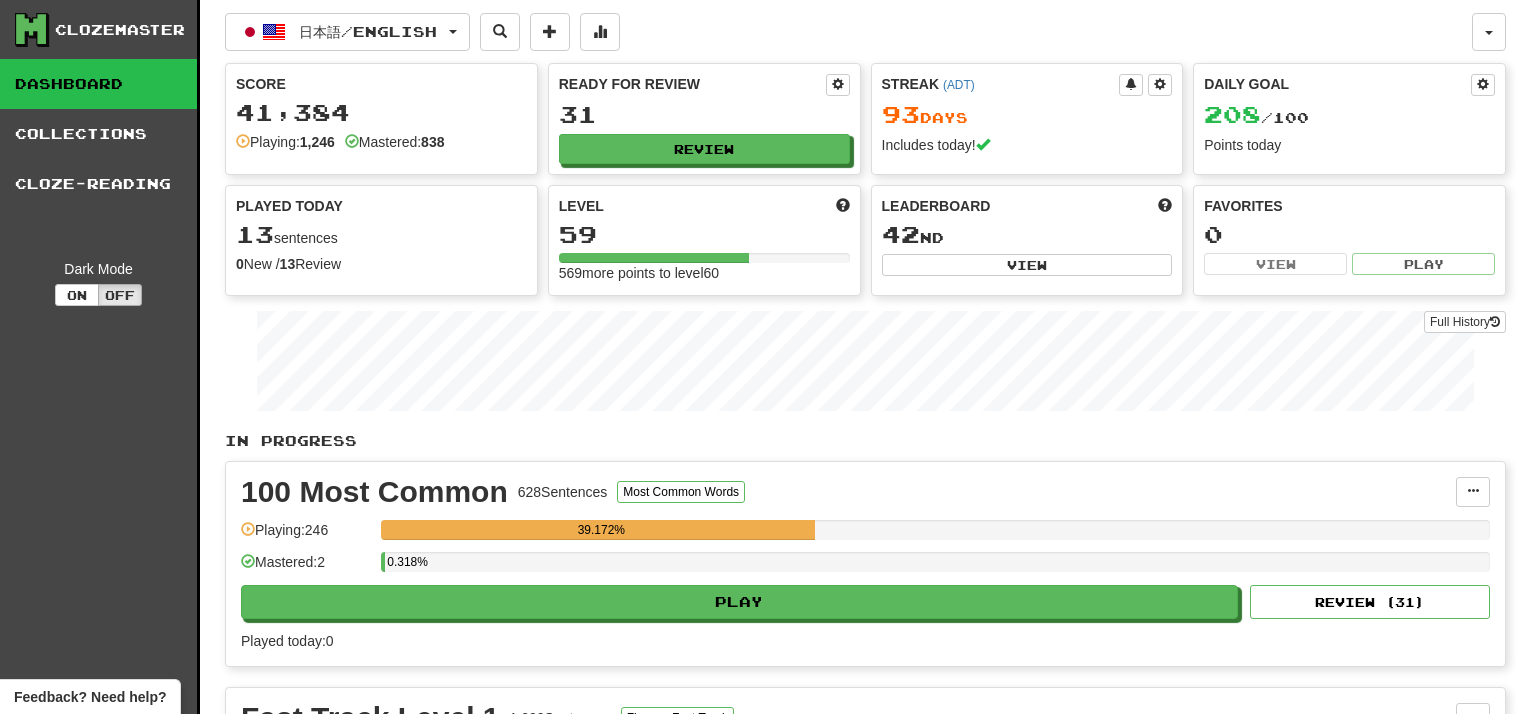 scroll, scrollTop: 0, scrollLeft: 0, axis: both 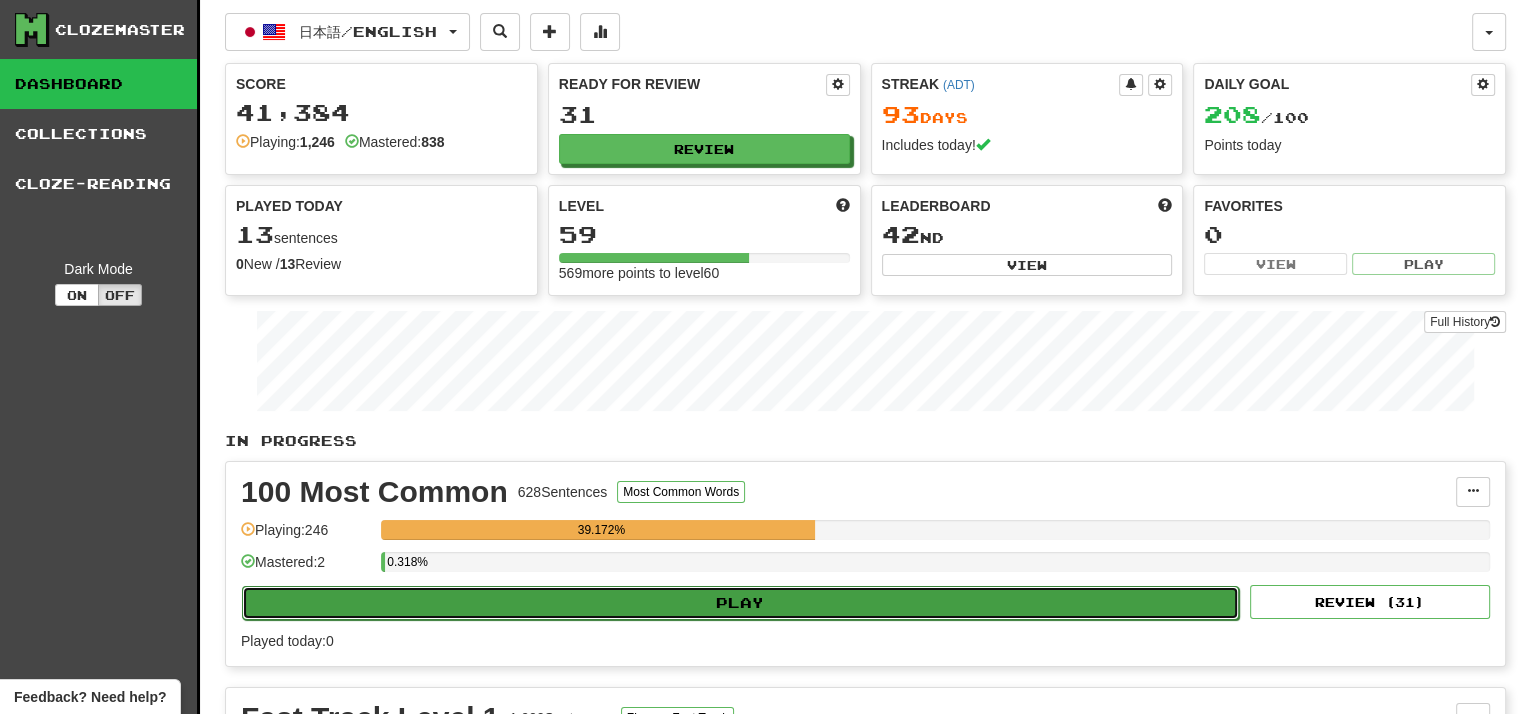 click on "Play" at bounding box center (740, 603) 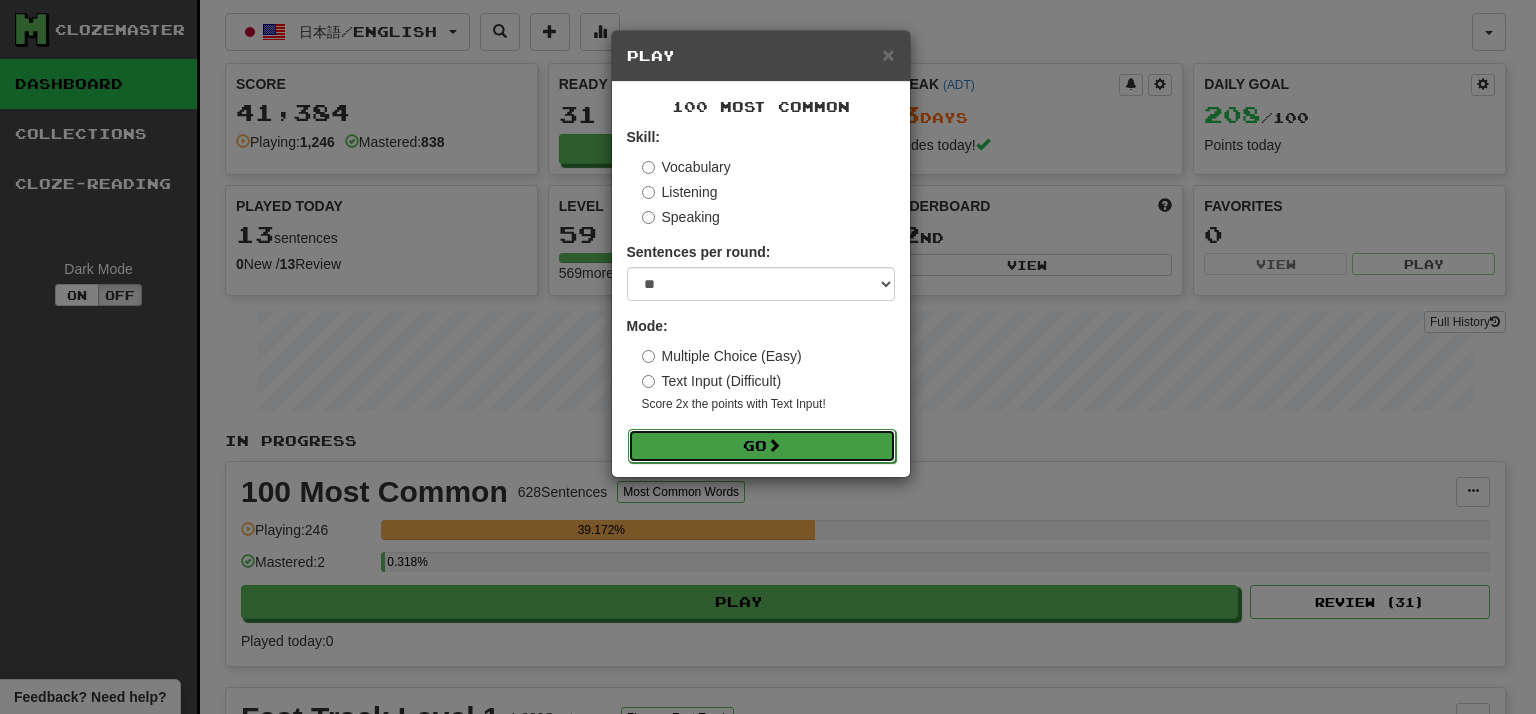 click on "Go" at bounding box center [762, 446] 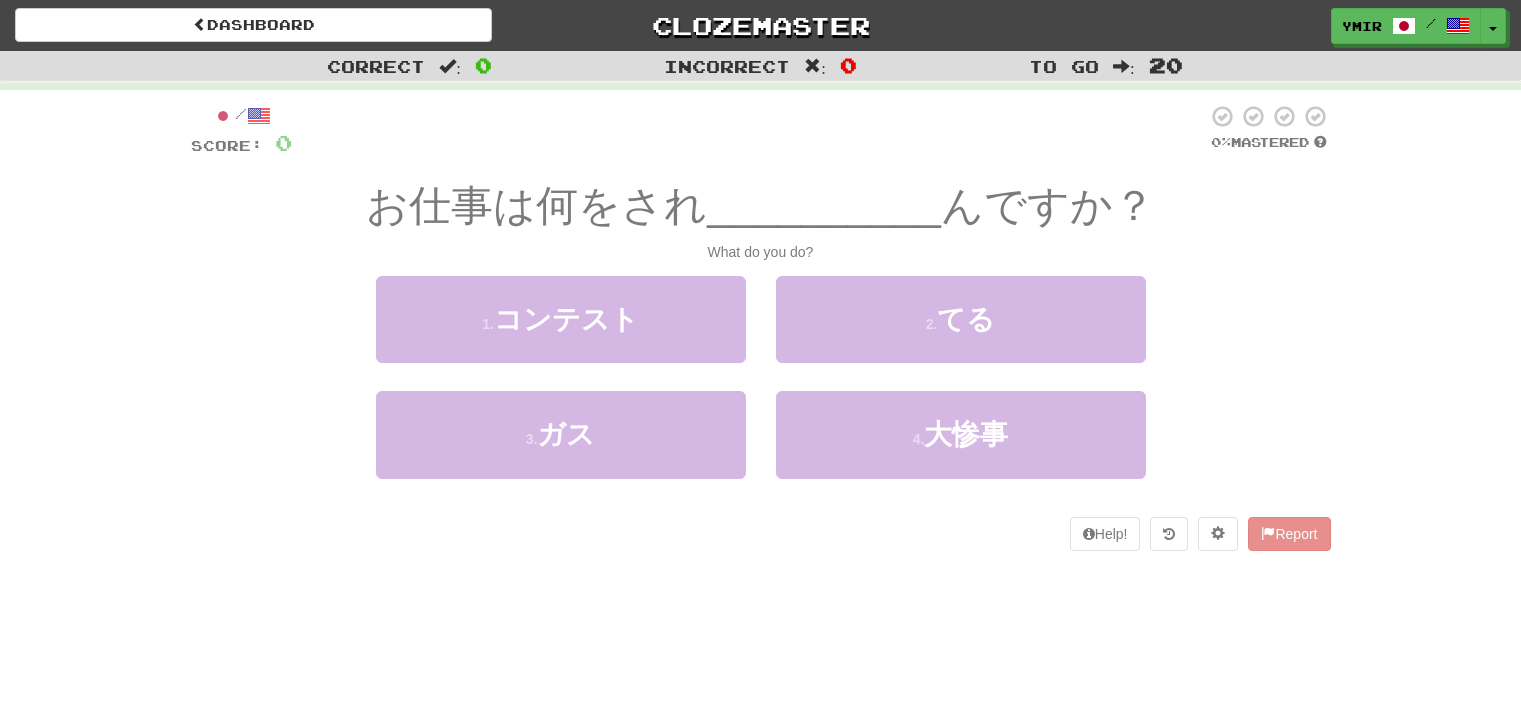 scroll, scrollTop: 0, scrollLeft: 0, axis: both 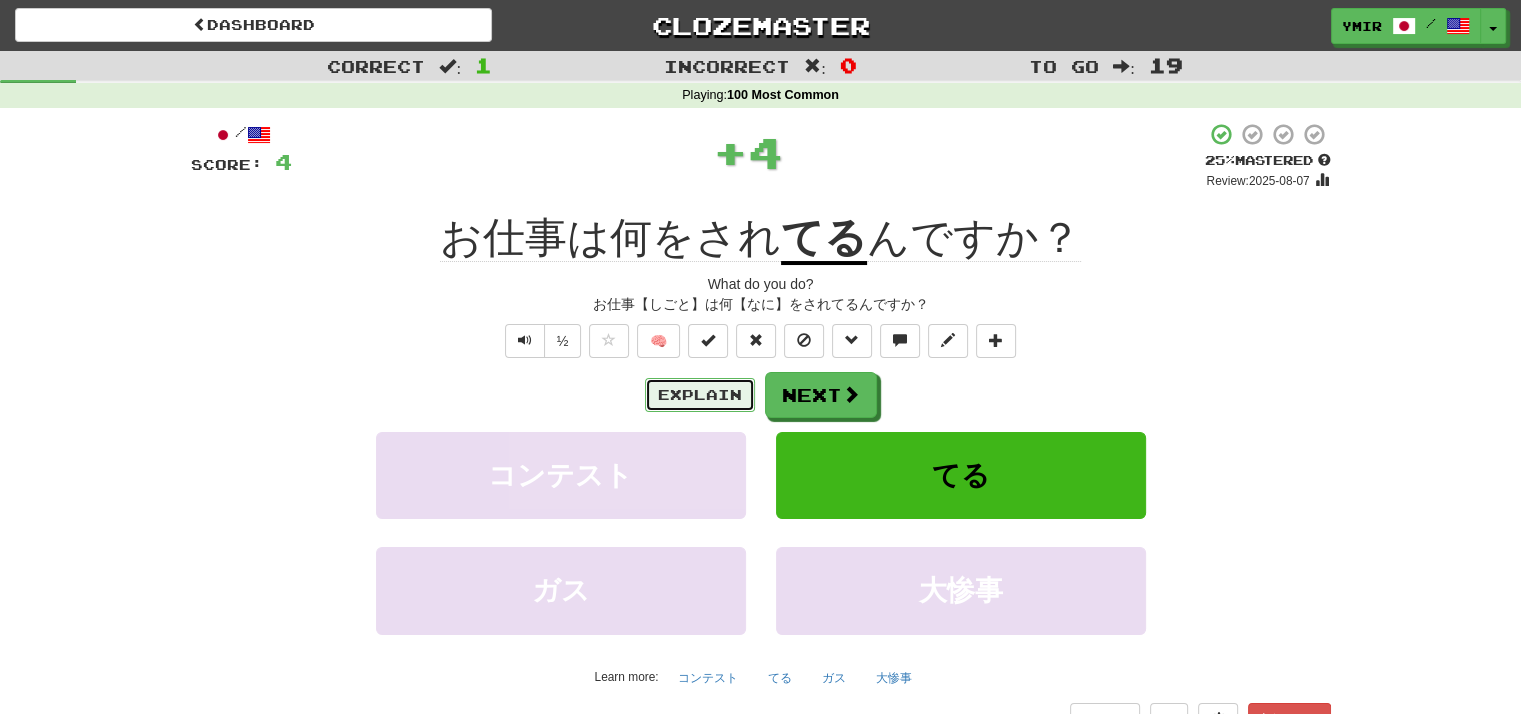 click on "Explain" at bounding box center [700, 395] 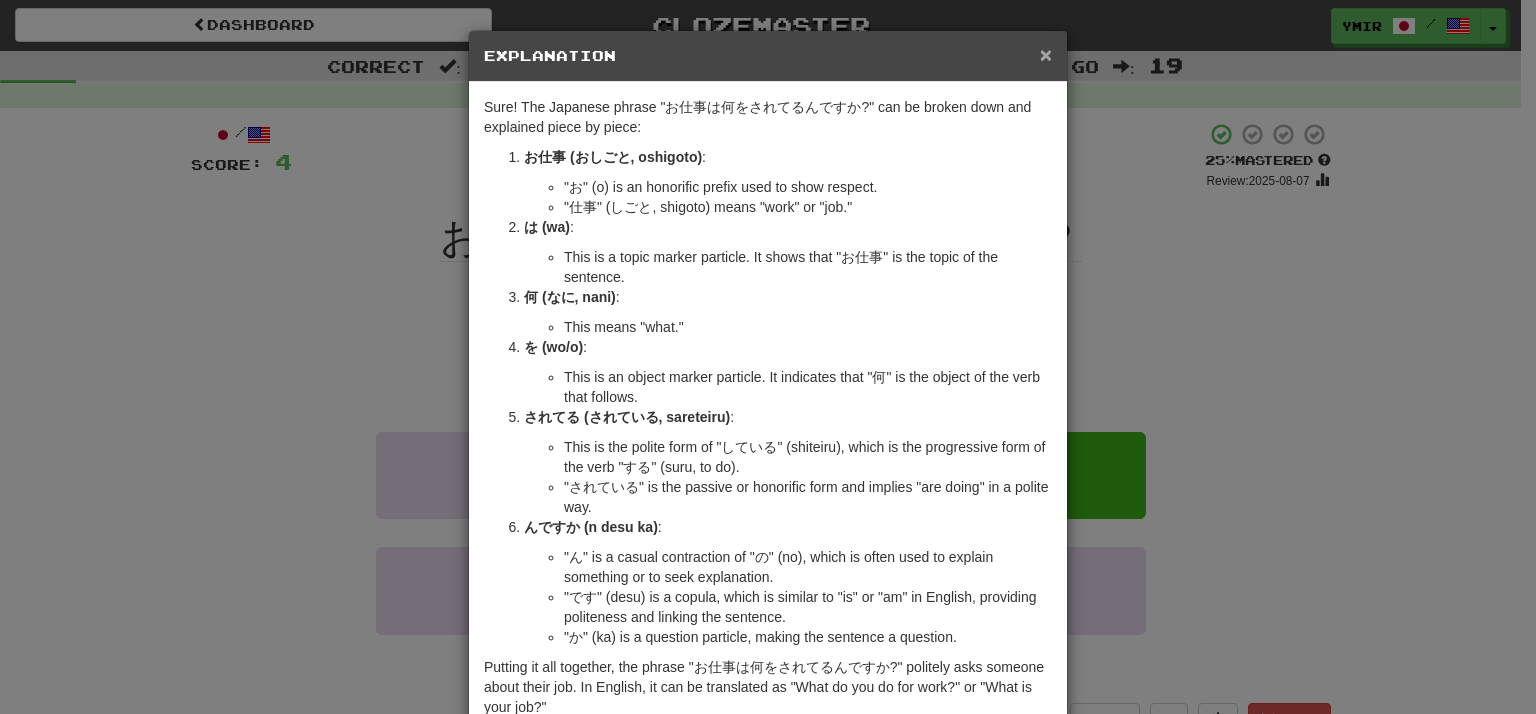 click on "×" at bounding box center [1046, 54] 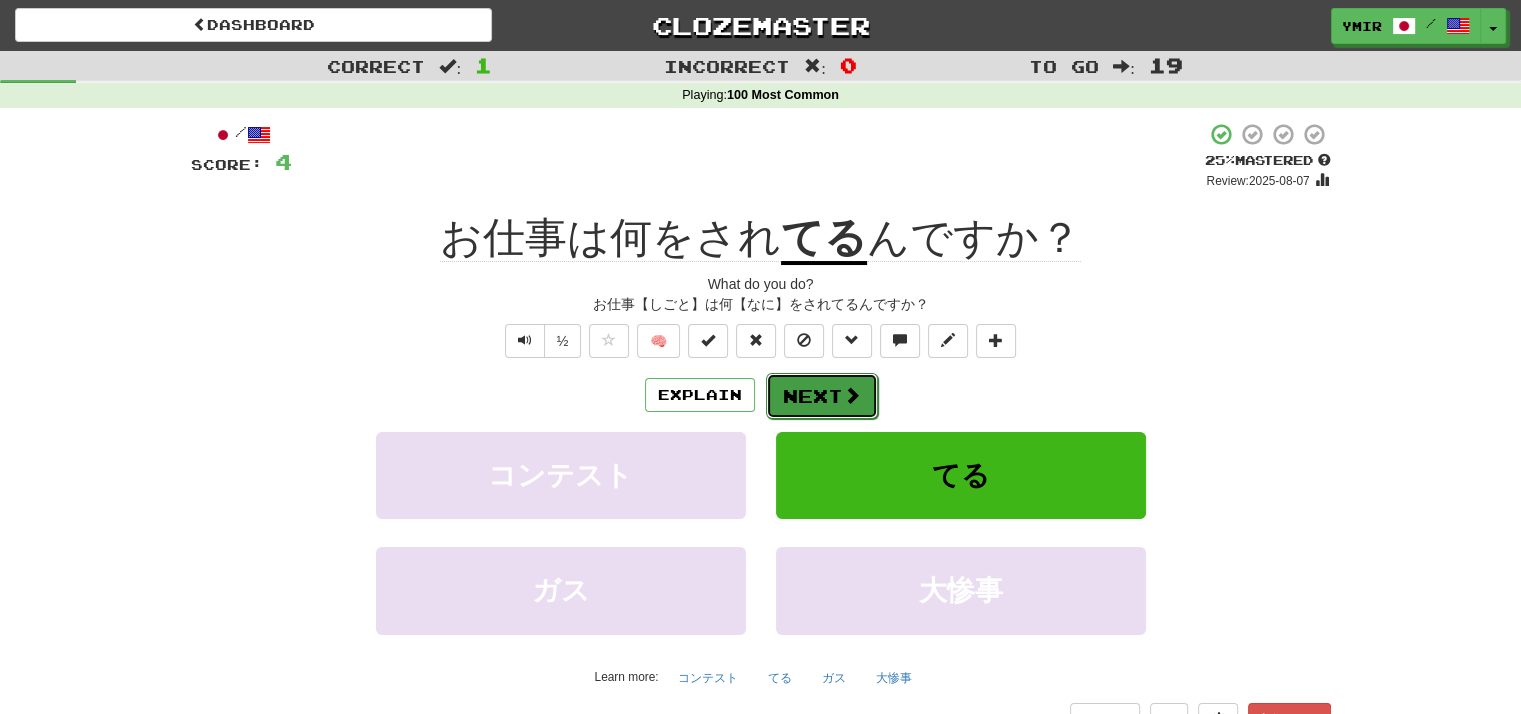 click on "Next" at bounding box center [822, 396] 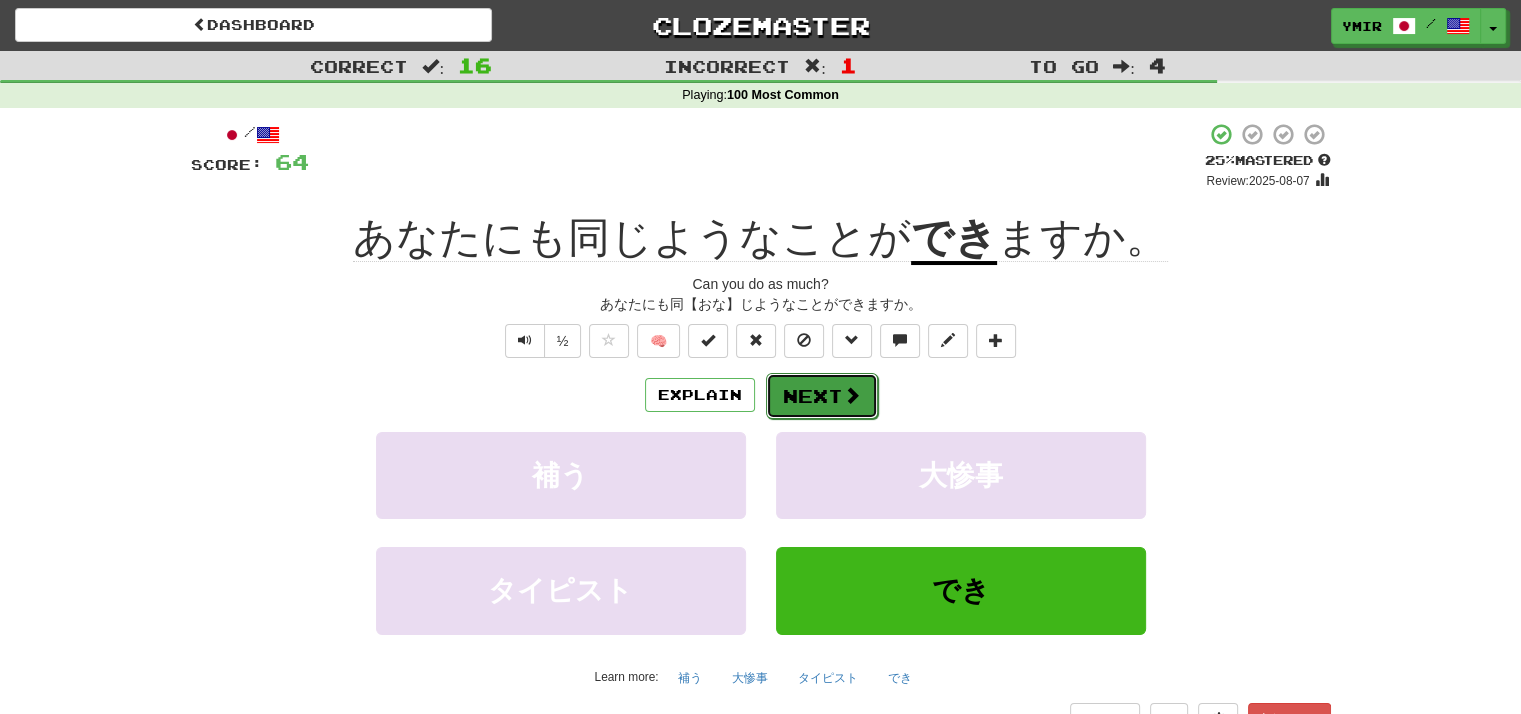 click at bounding box center (852, 395) 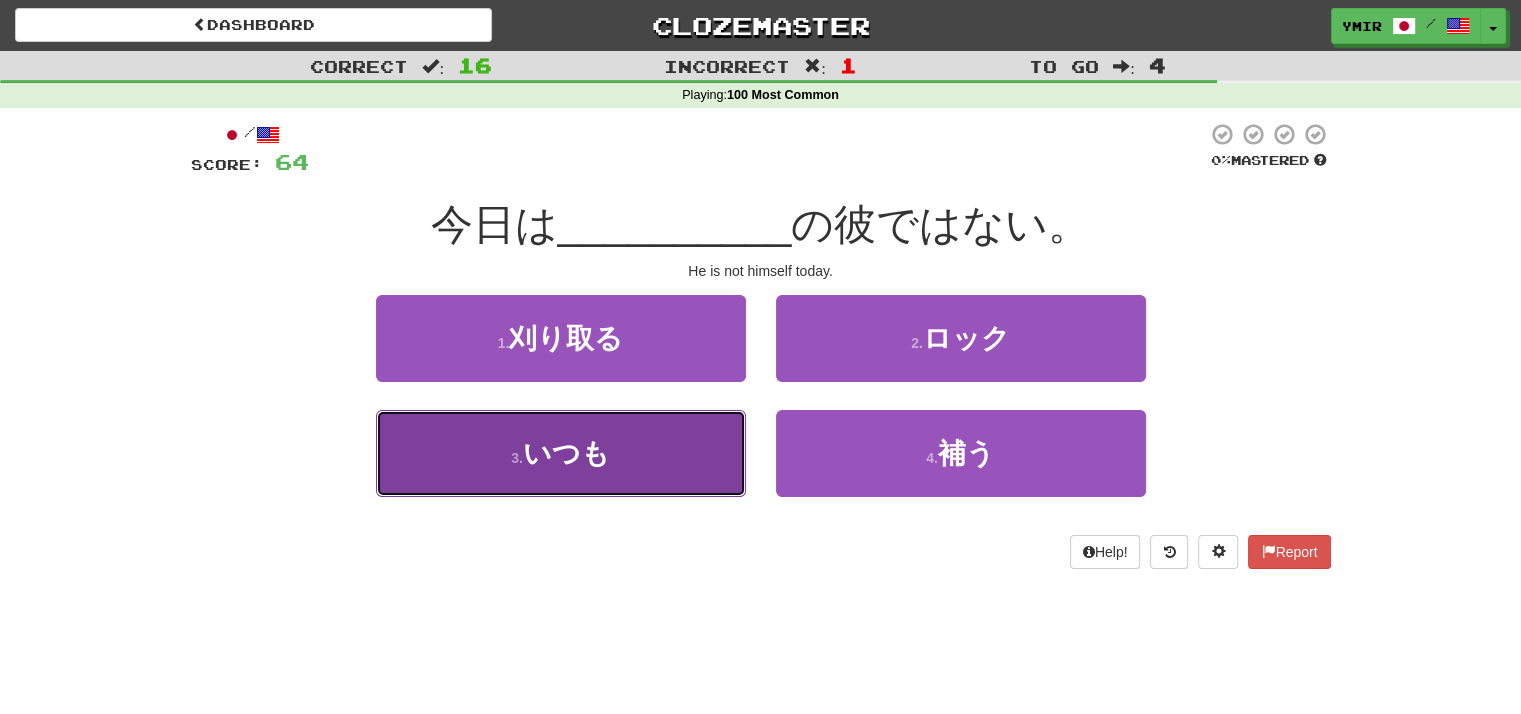 click on "3 .  いつも" at bounding box center (561, 453) 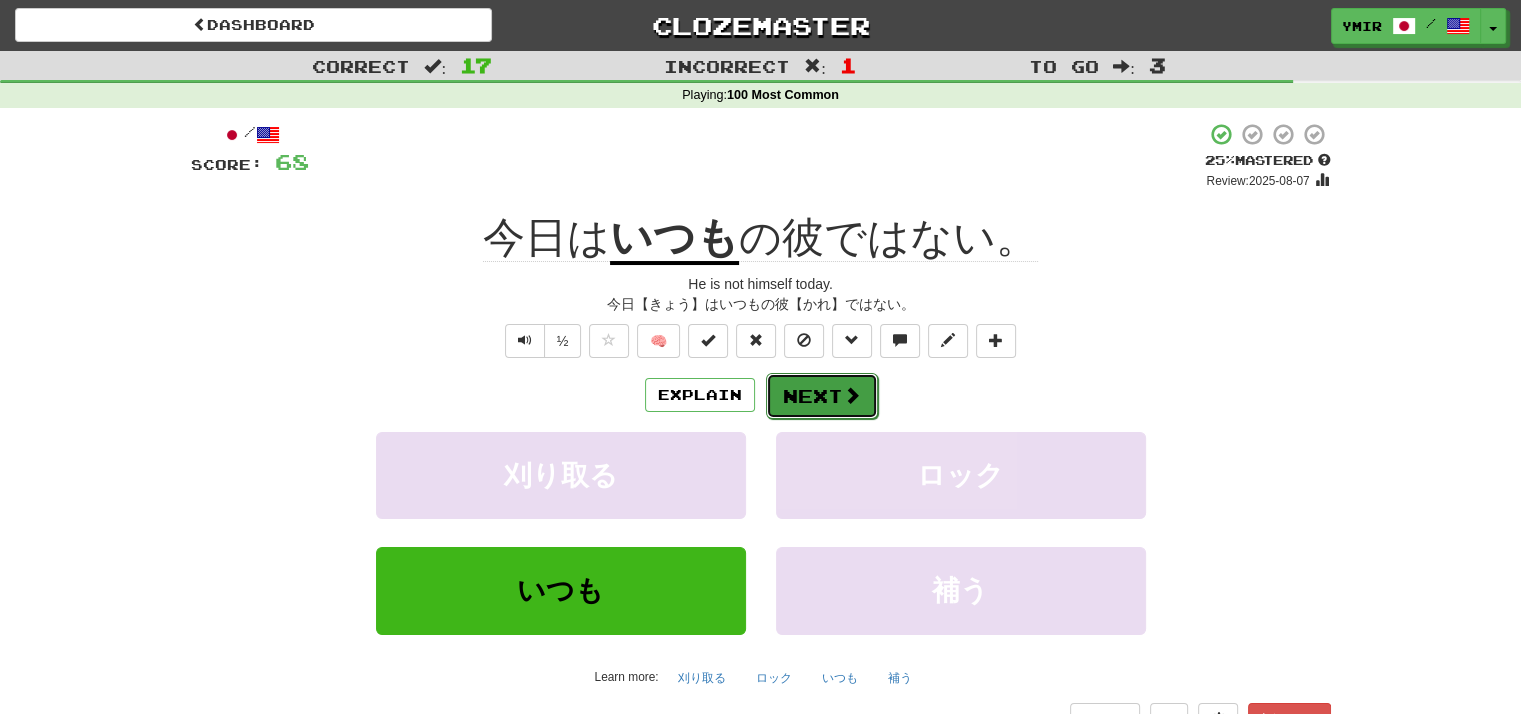 click at bounding box center [852, 395] 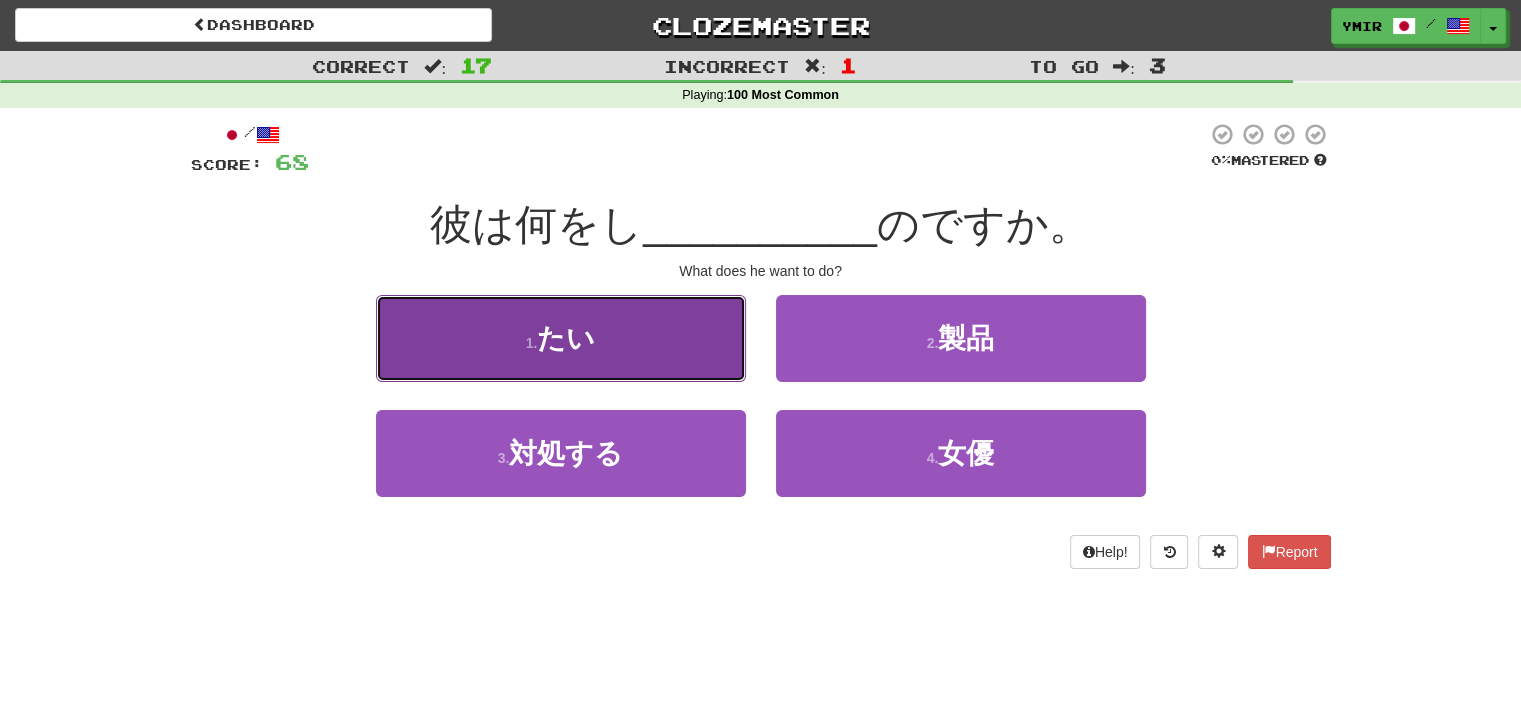 click on "たい" at bounding box center (566, 338) 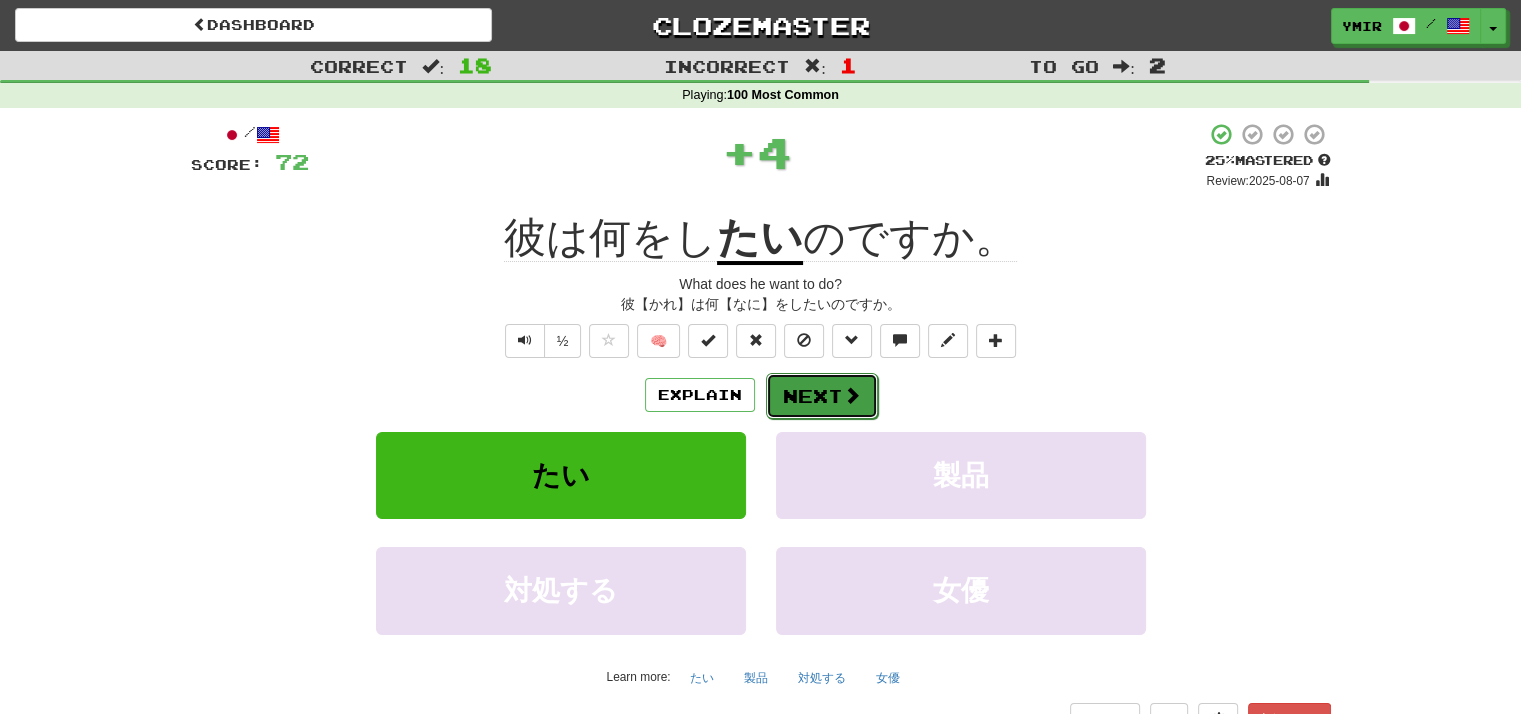 click on "Next" at bounding box center [822, 396] 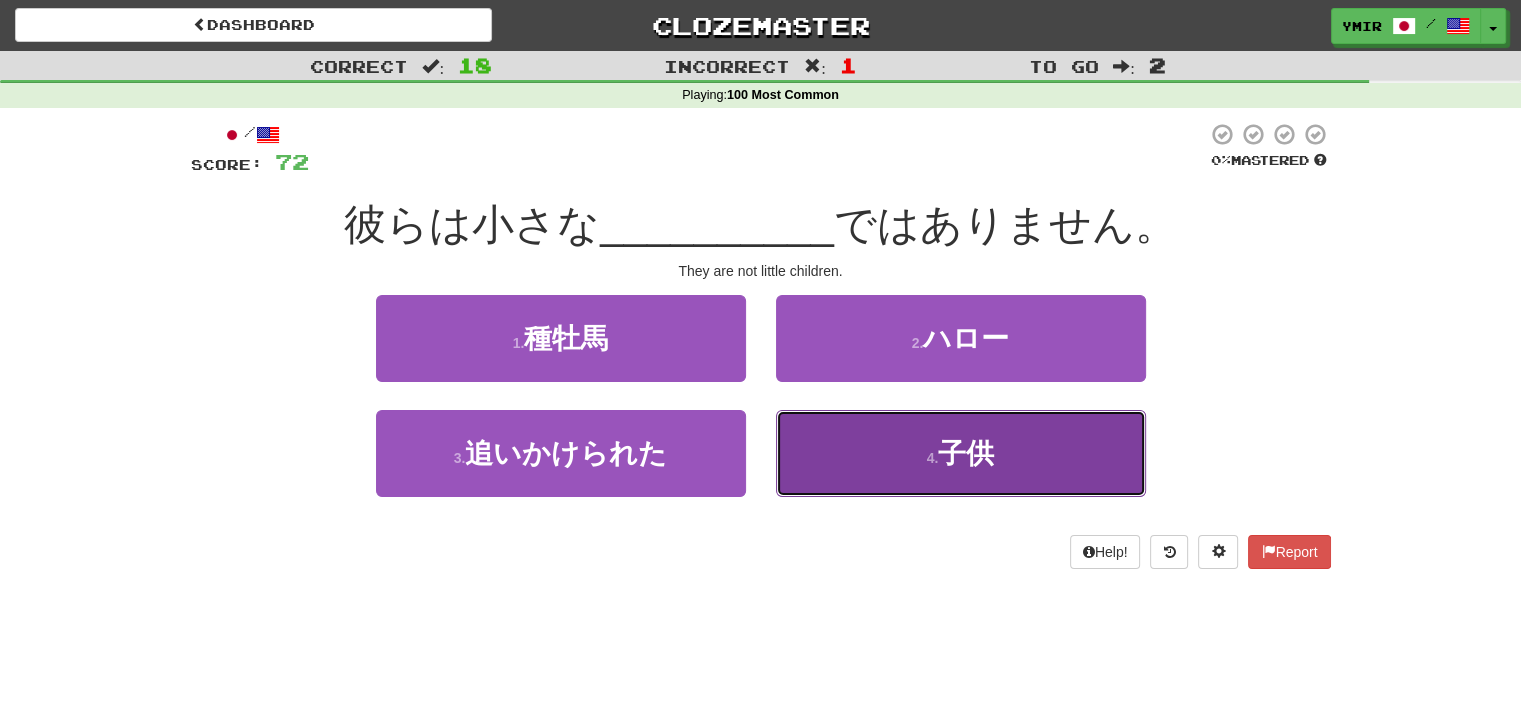click on "4 .  子供" at bounding box center [961, 453] 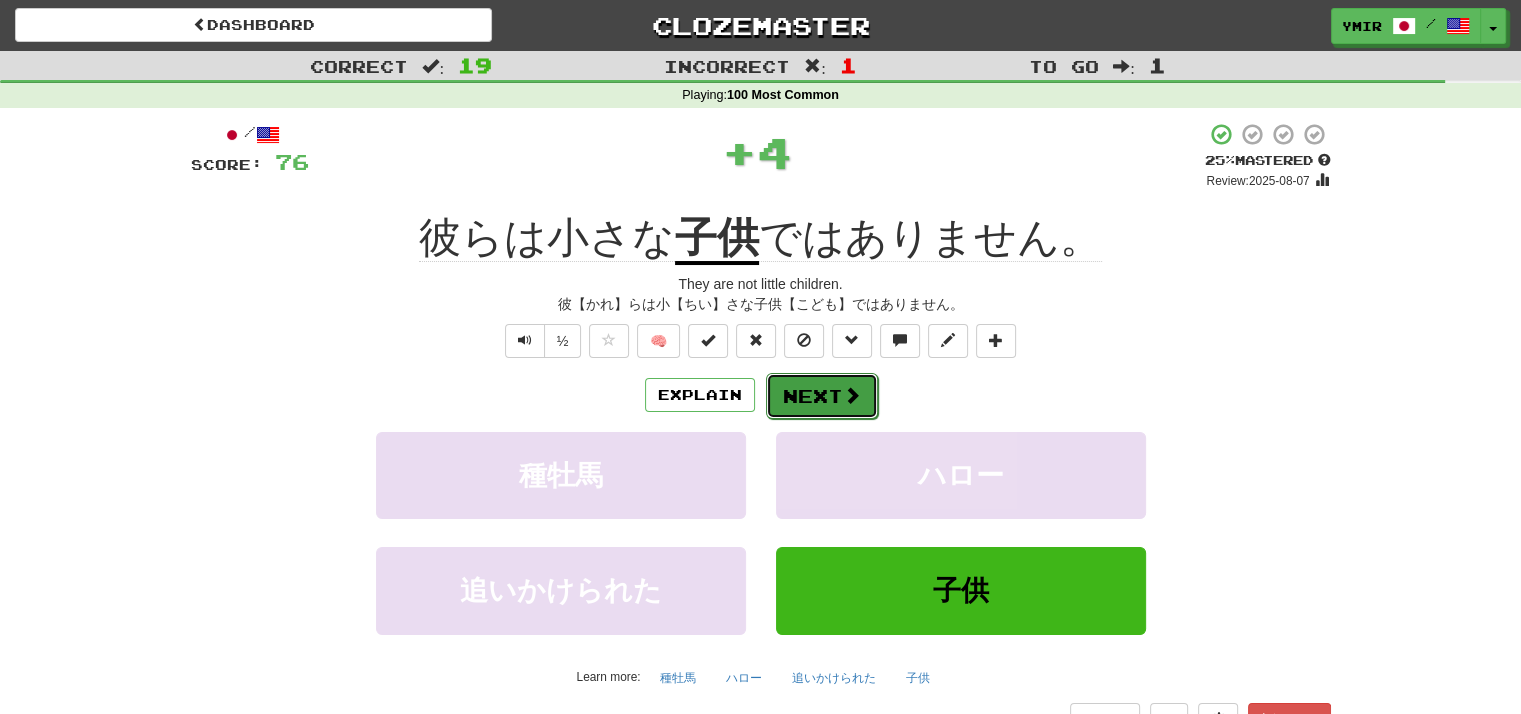 click on "Next" at bounding box center (822, 396) 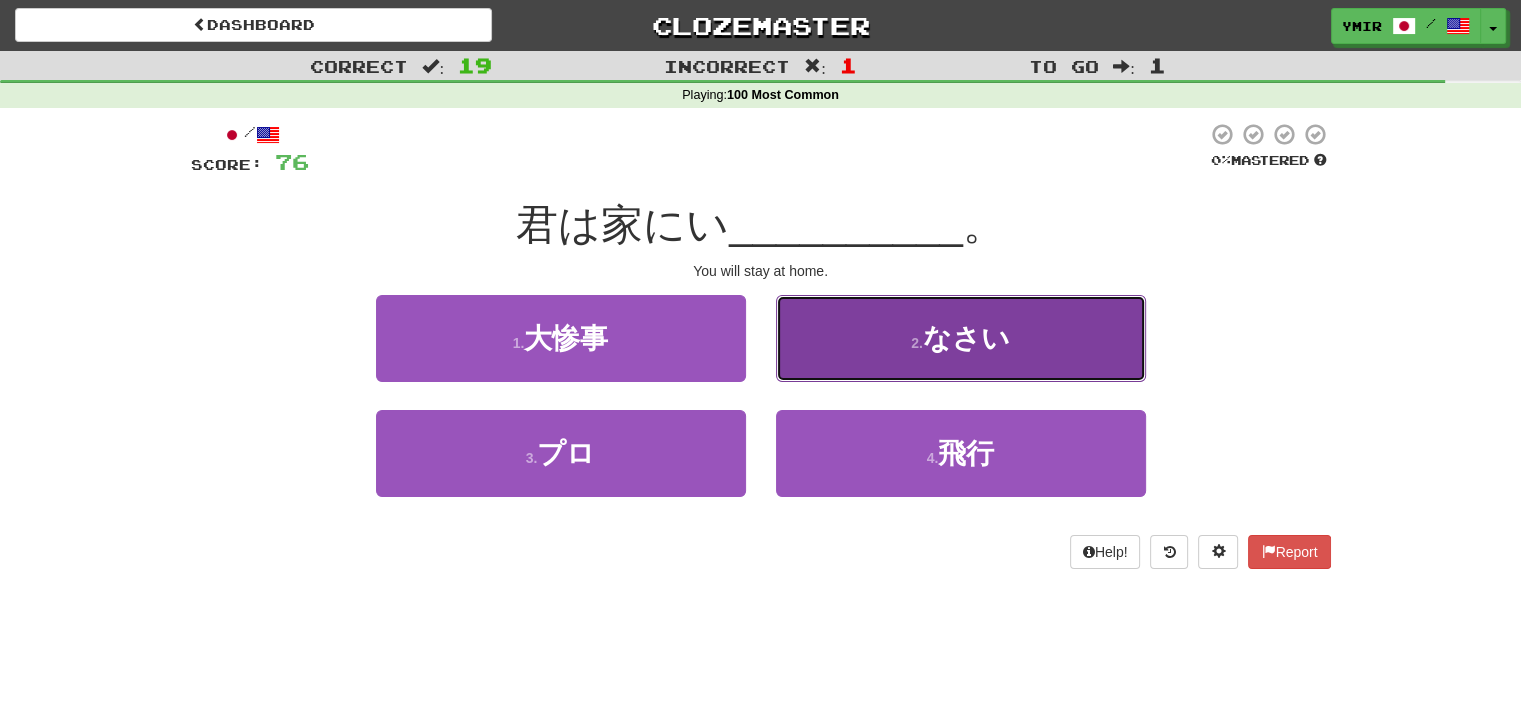click on "2 .  なさい" at bounding box center (961, 338) 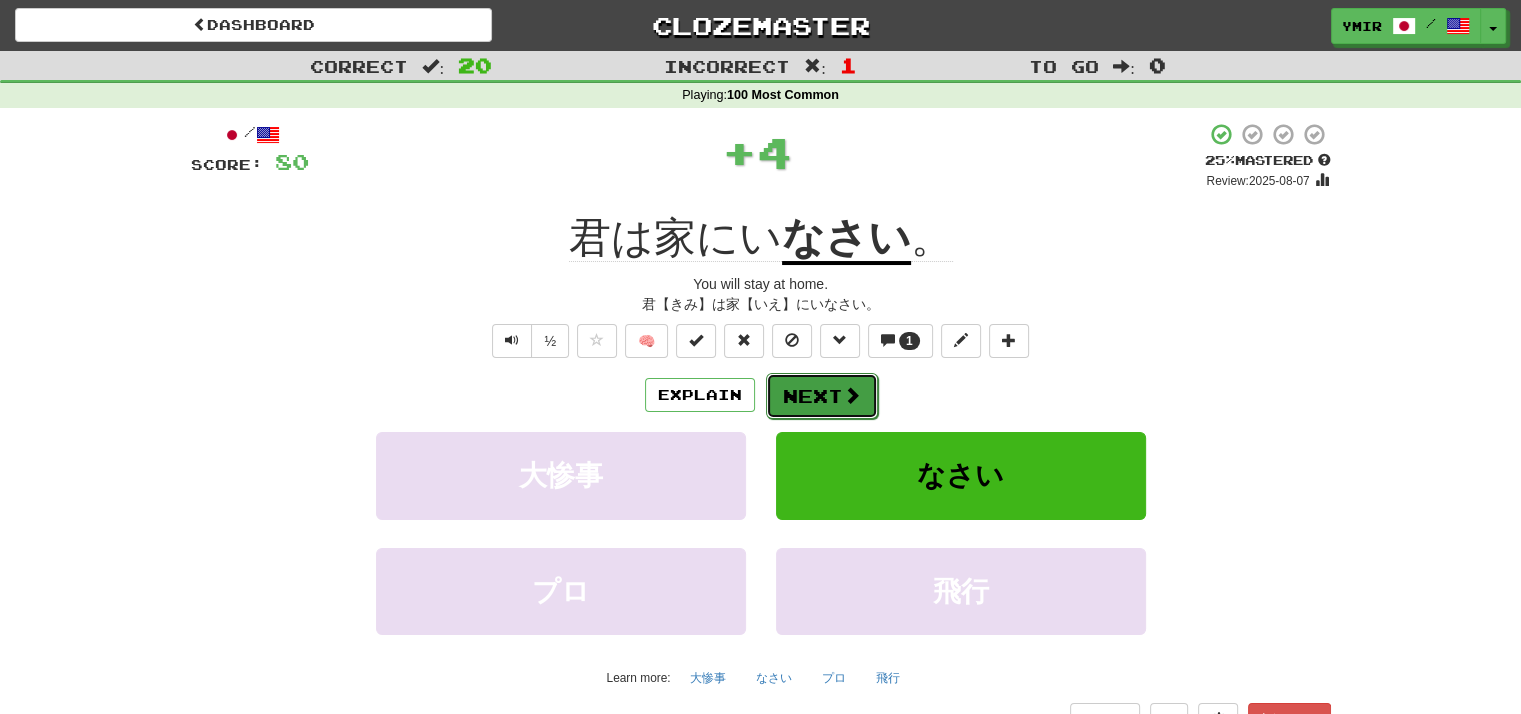 click on "Next" at bounding box center [822, 396] 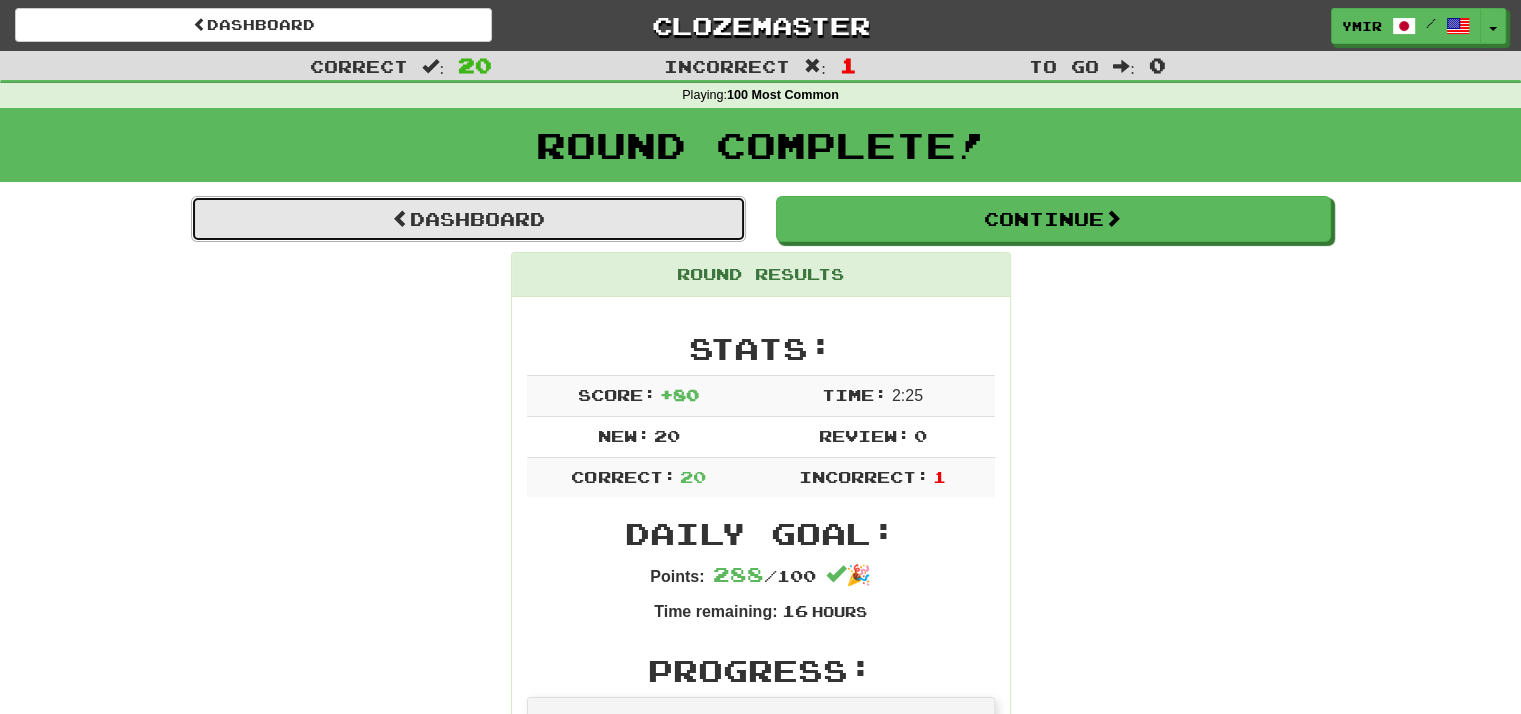 click on "Dashboard" at bounding box center [468, 219] 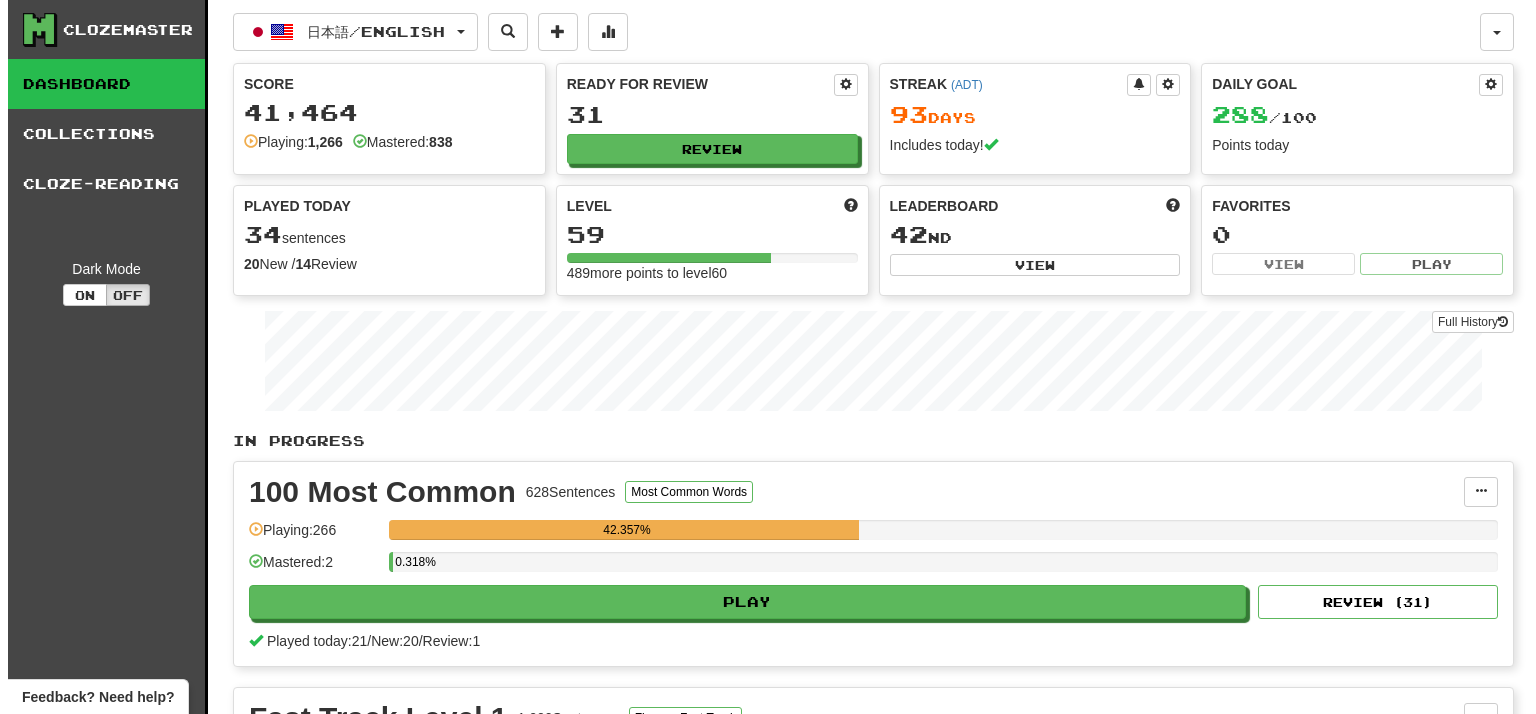 scroll, scrollTop: 0, scrollLeft: 0, axis: both 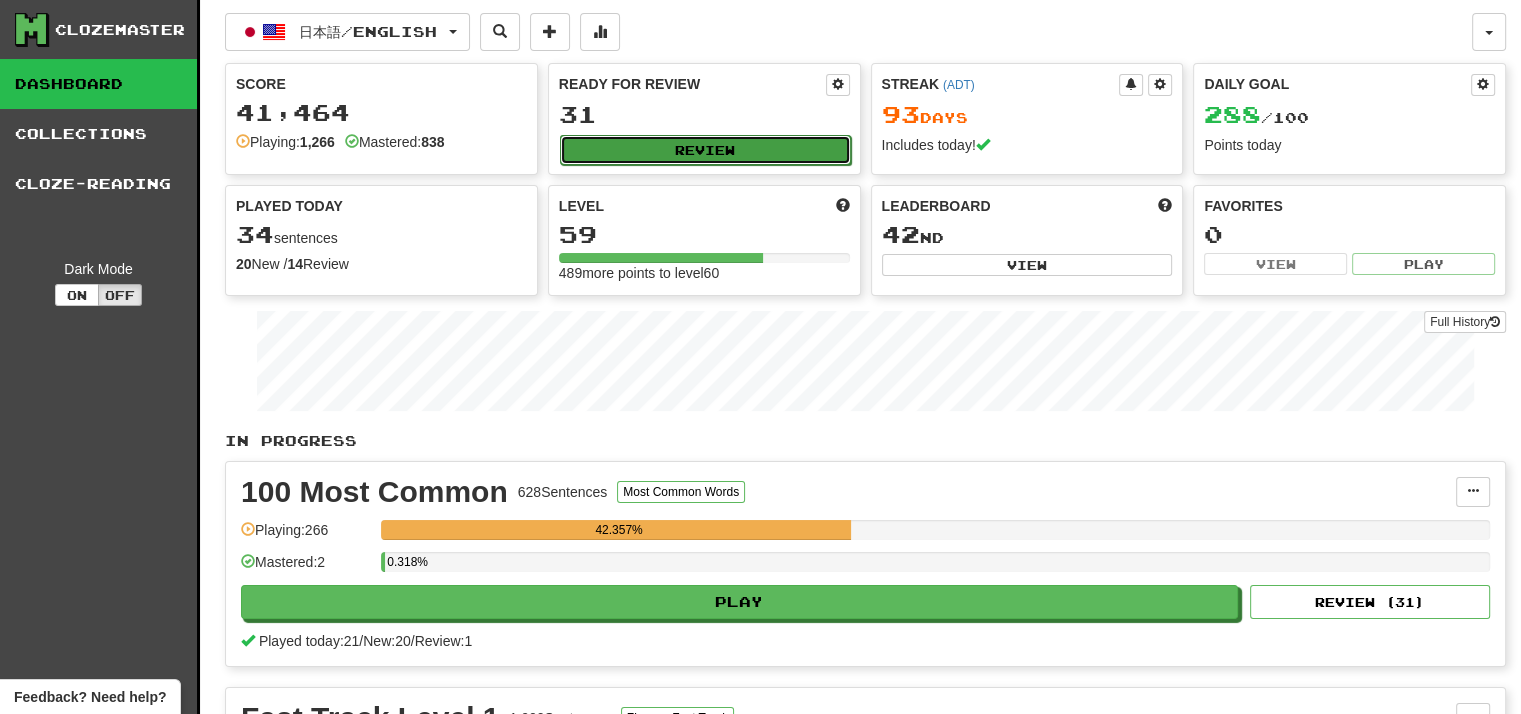 click on "Review" at bounding box center [705, 150] 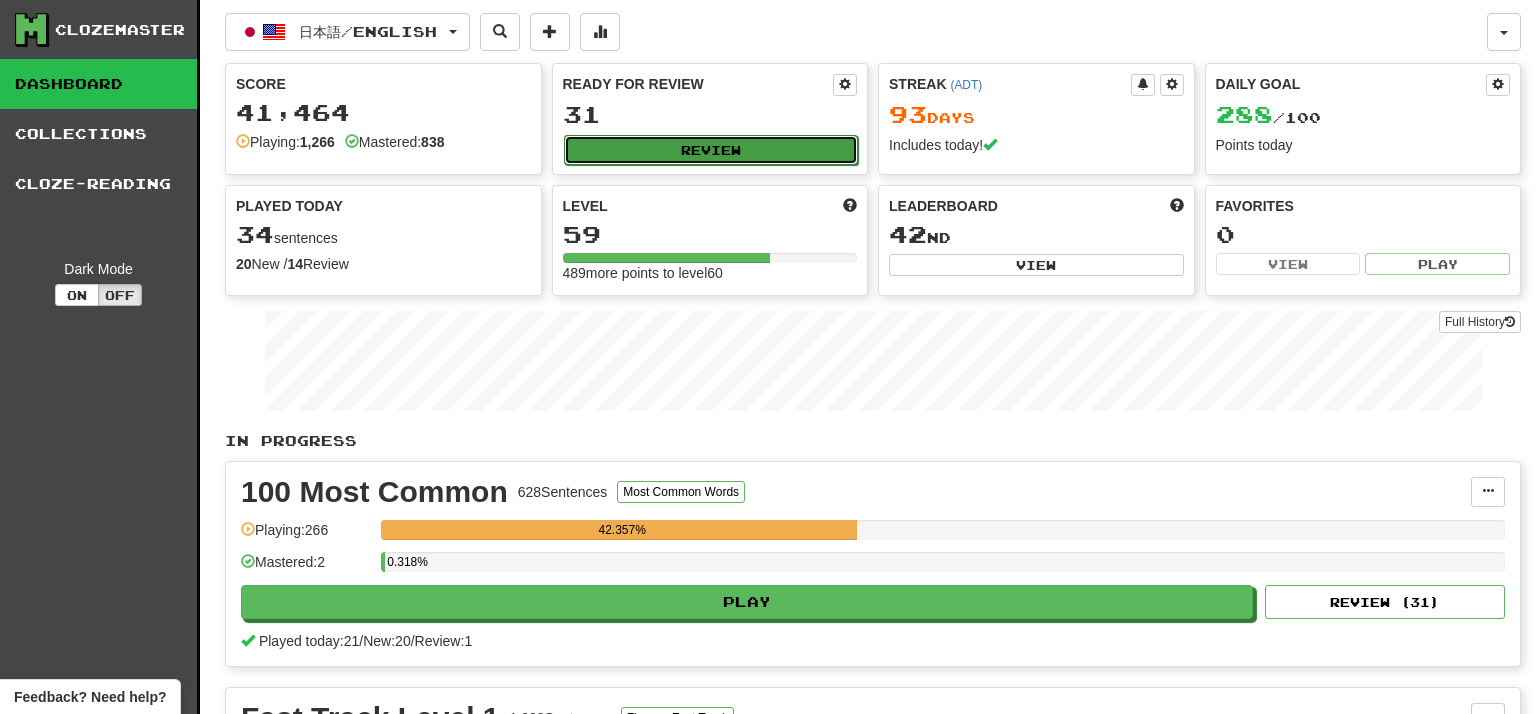 select on "**" 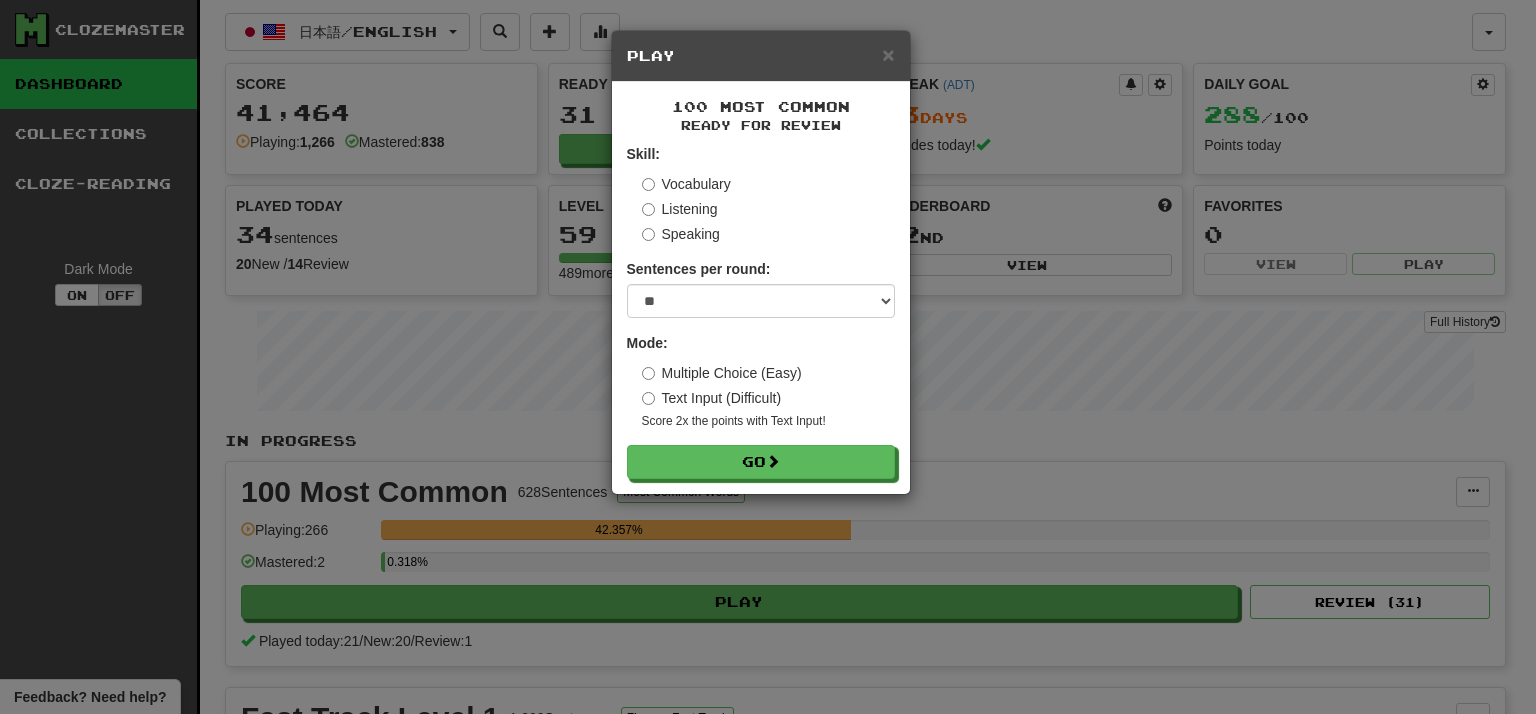 click on "100 Most Common Ready for Review Skill: Vocabulary Listening Speaking Sentences per round: * ** ** ** ** ** *** ******** Mode: Multiple Choice (Easy) Text Input (Difficult) Score 2x the points with Text Input ! Go" at bounding box center (761, 288) 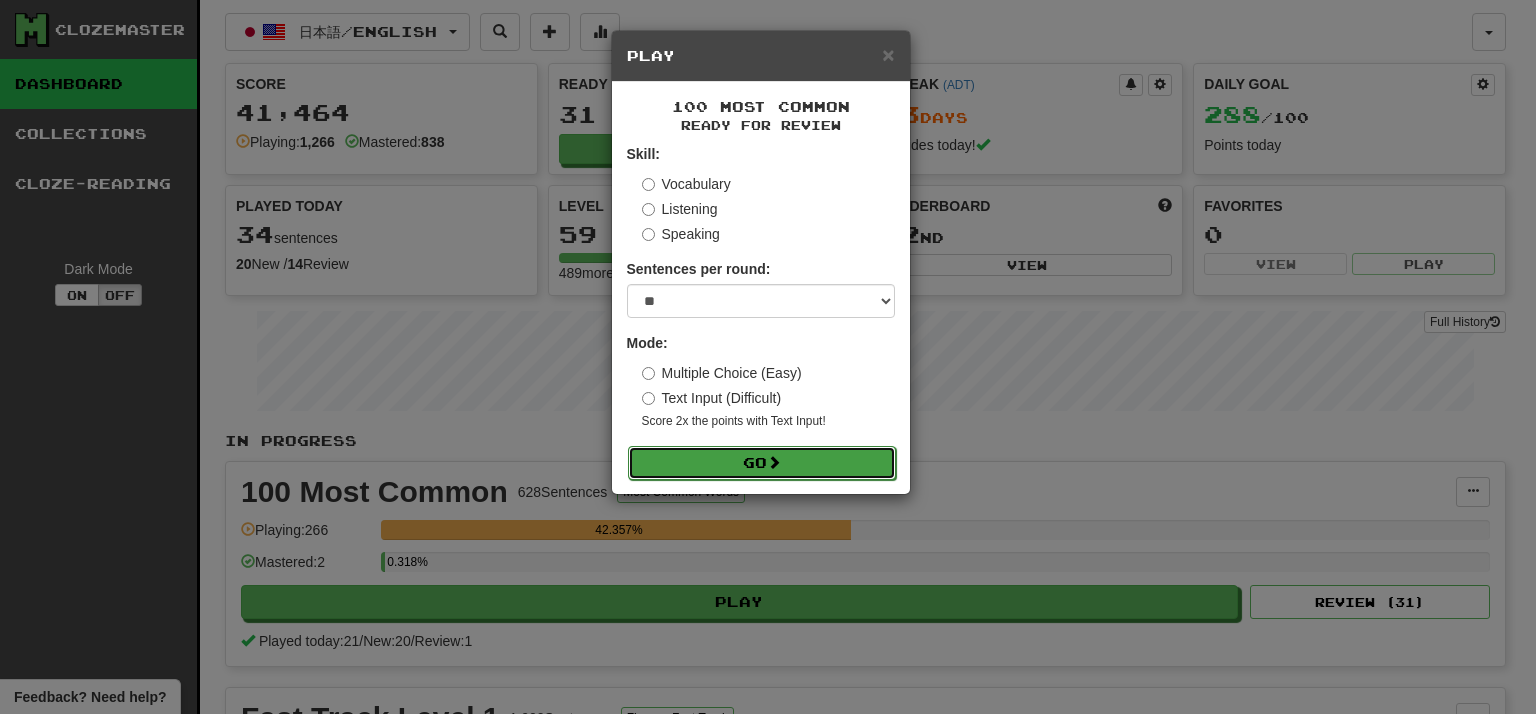 click on "Go" at bounding box center (762, 463) 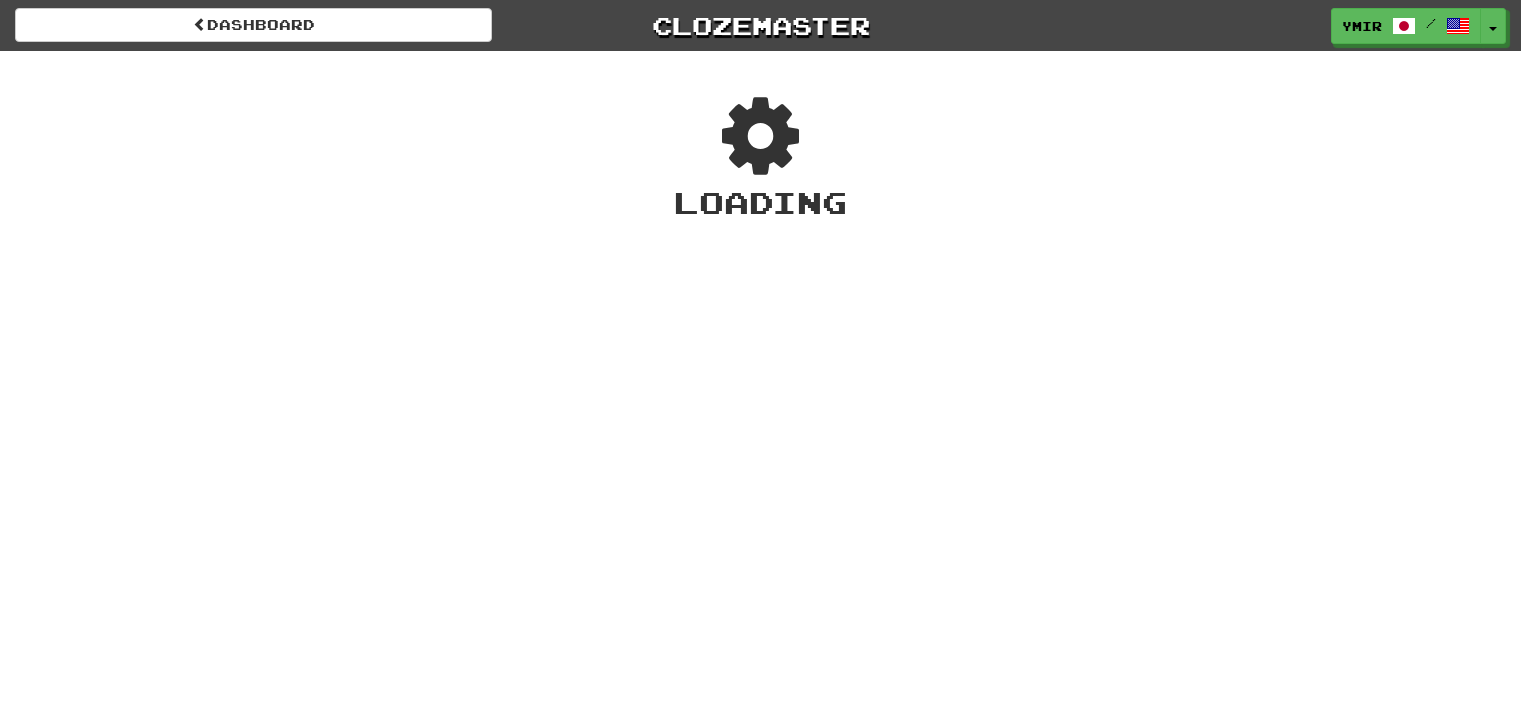 scroll, scrollTop: 0, scrollLeft: 0, axis: both 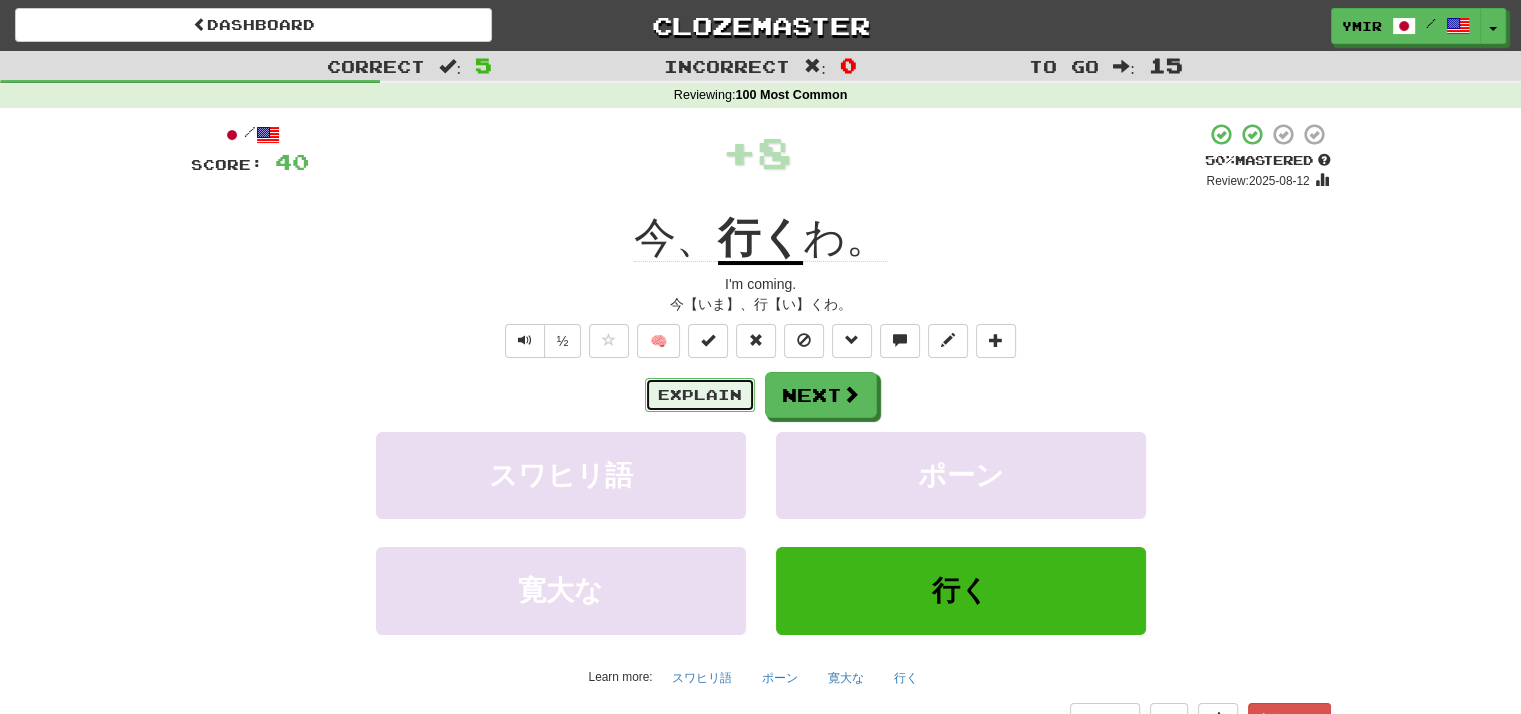 click on "Explain" at bounding box center [700, 395] 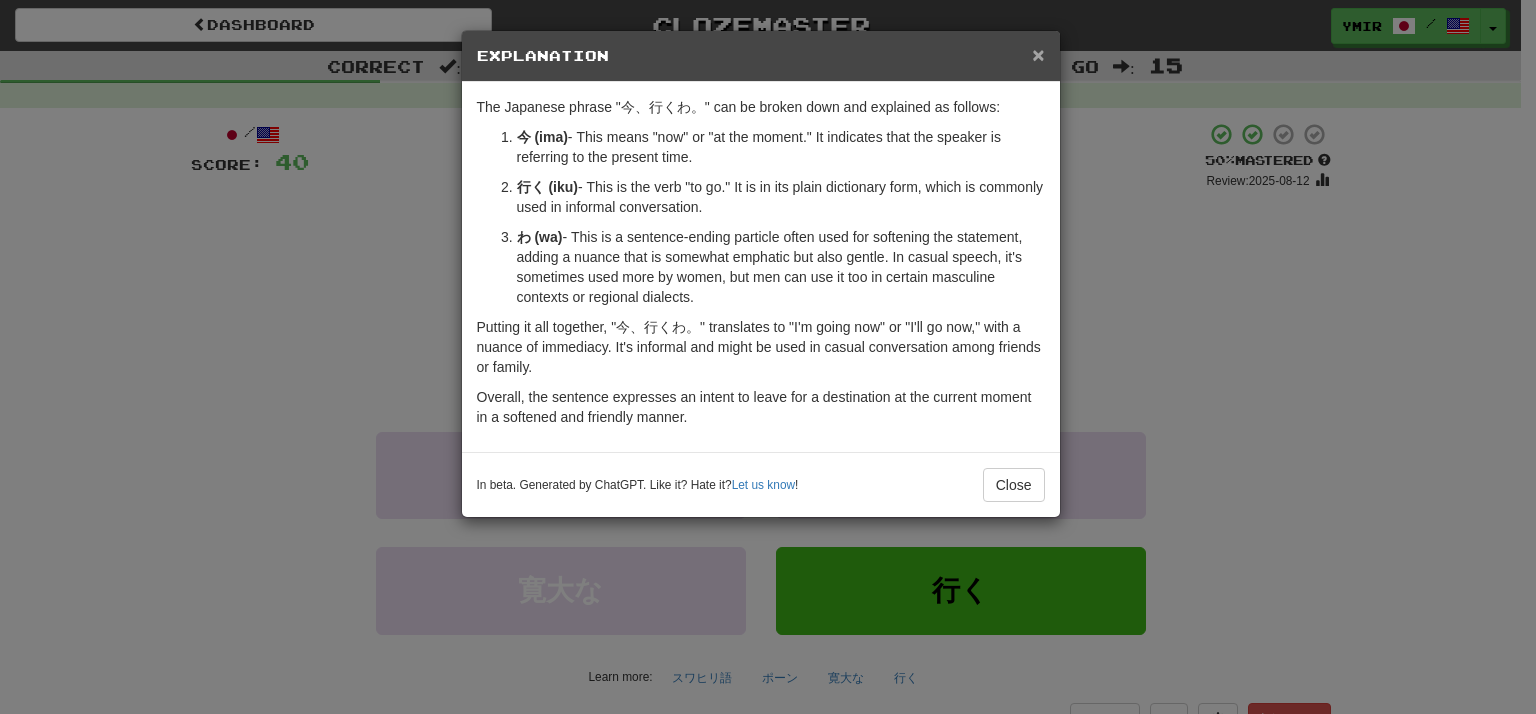 click on "×" at bounding box center [1038, 54] 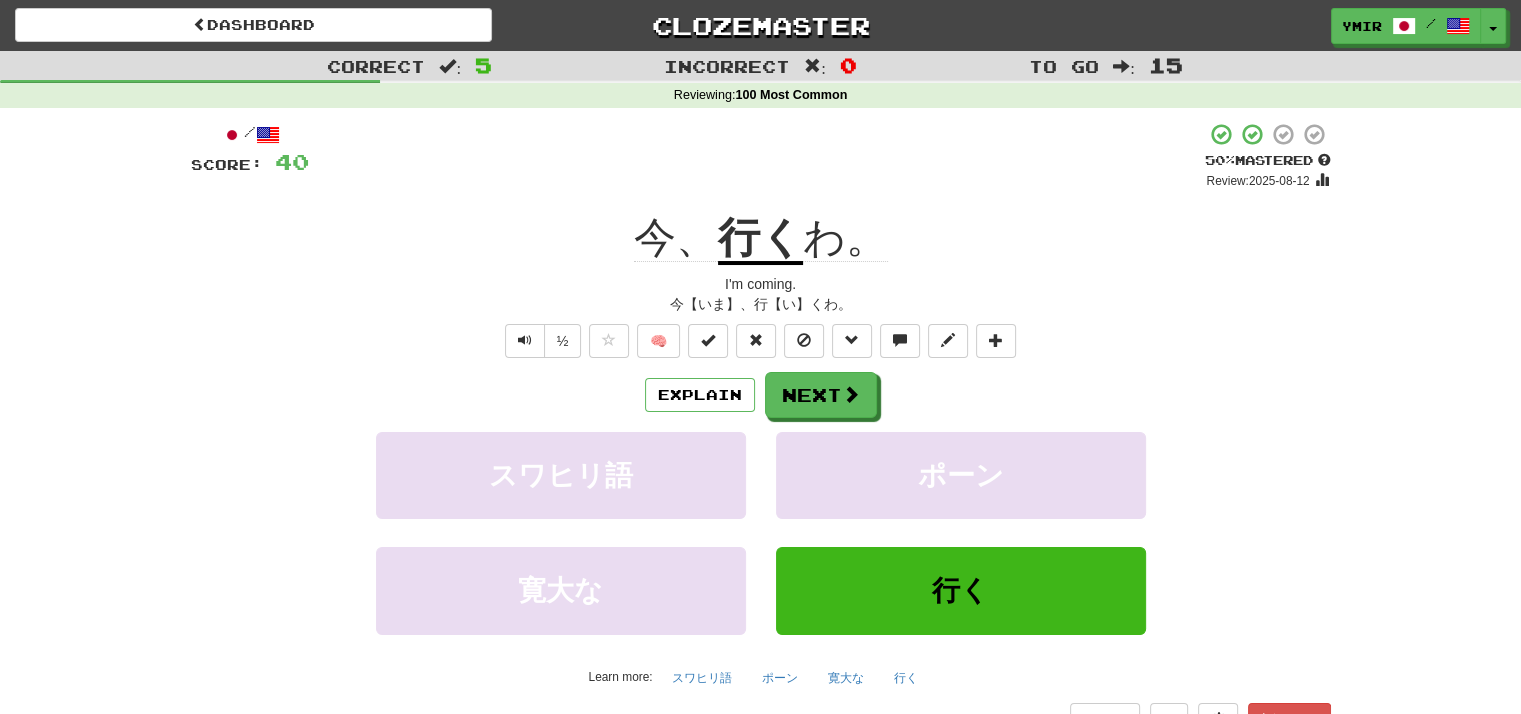 click on "Explain Next スワヒリ語 ポーン 寛大な 行く Learn more: スワヒリ語 ポーン 寛大な 行く" at bounding box center (761, 532) 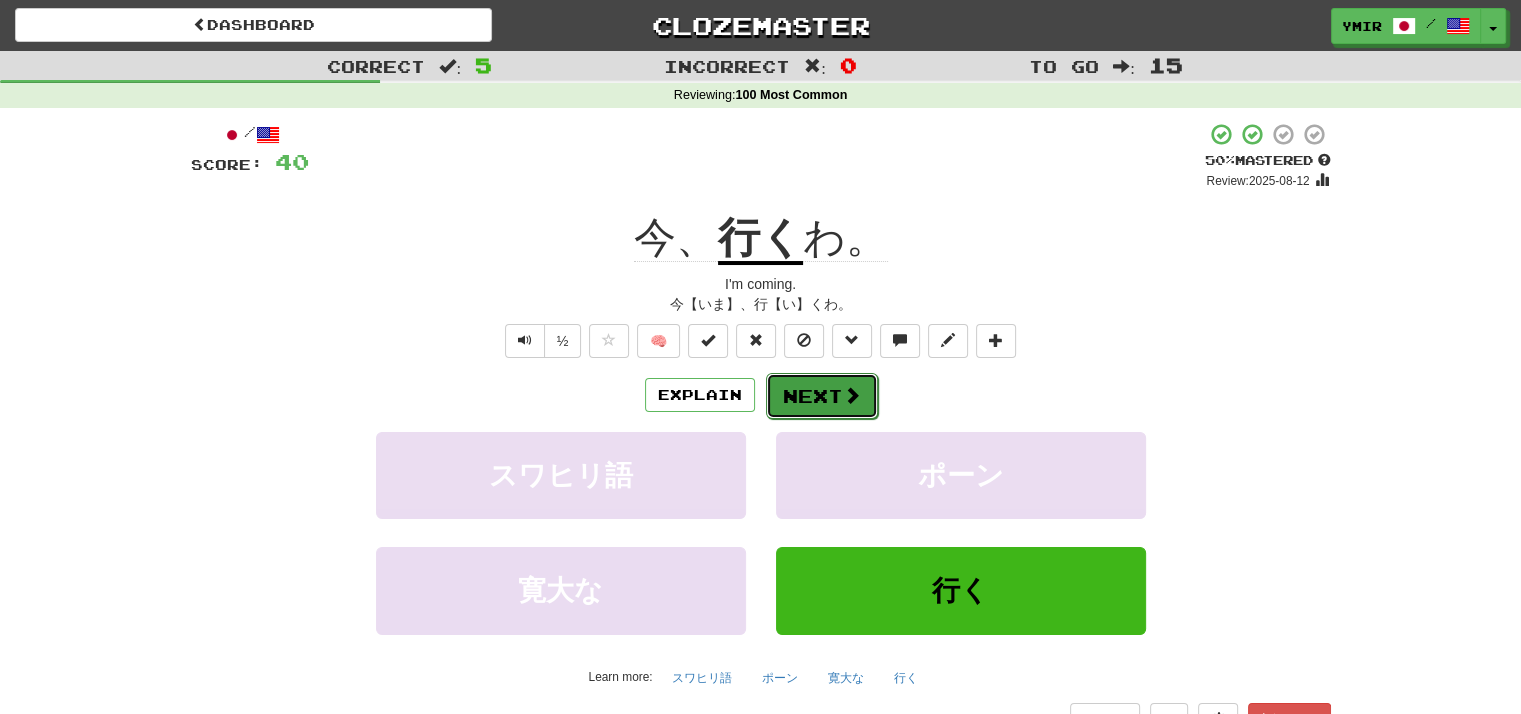 click on "Next" at bounding box center [822, 396] 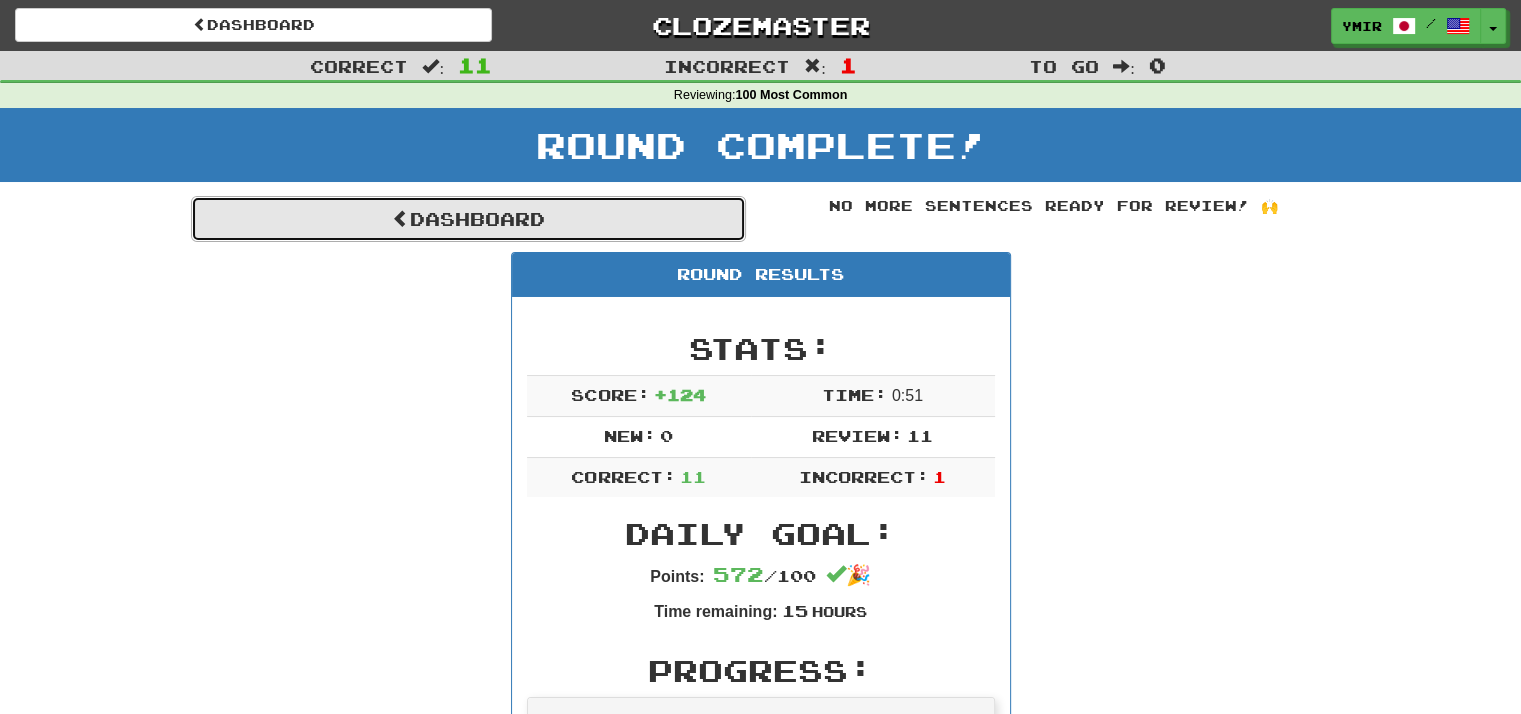click on "Dashboard" at bounding box center [468, 219] 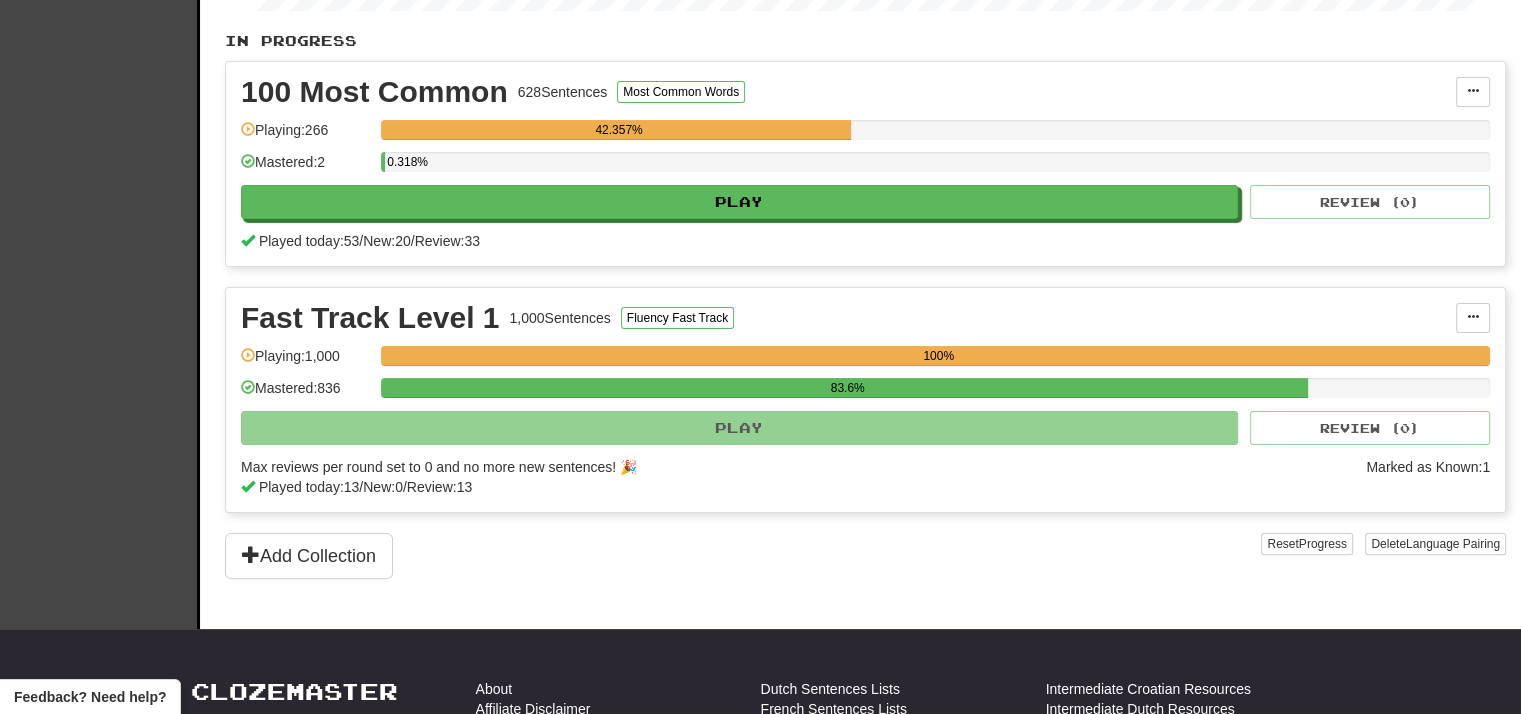 scroll, scrollTop: 0, scrollLeft: 0, axis: both 